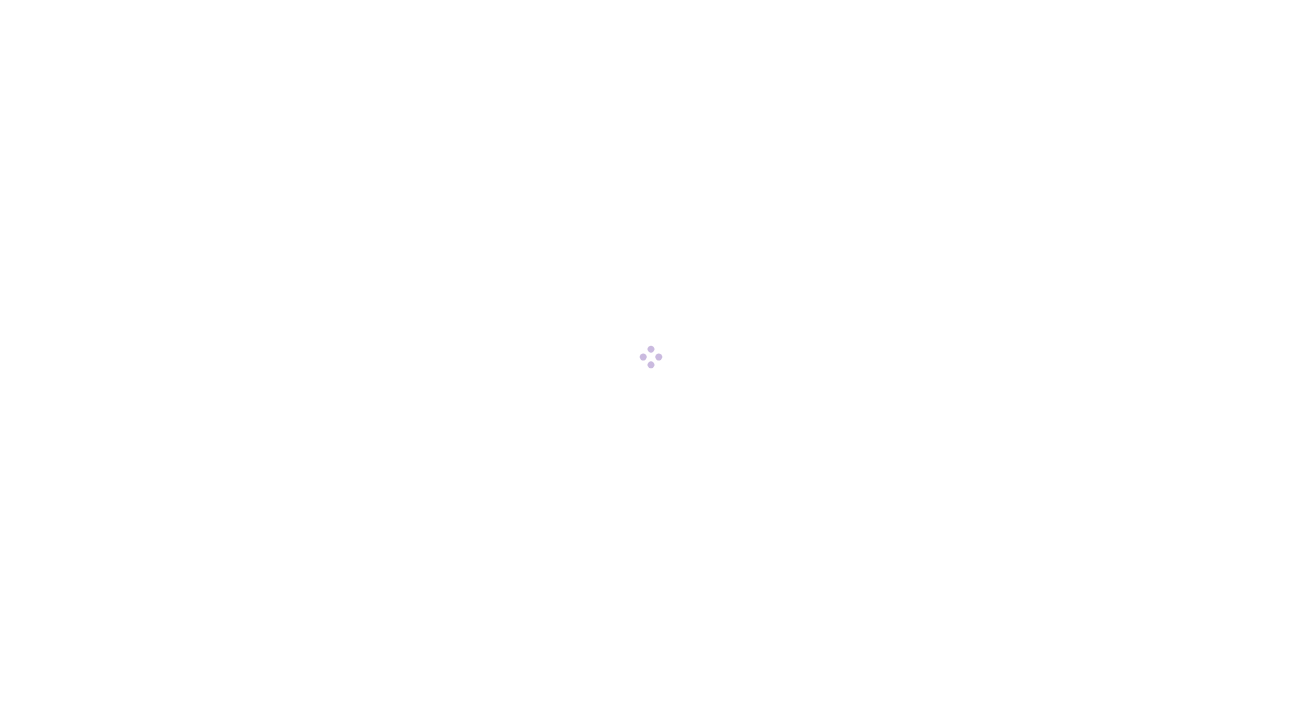 scroll, scrollTop: 0, scrollLeft: 0, axis: both 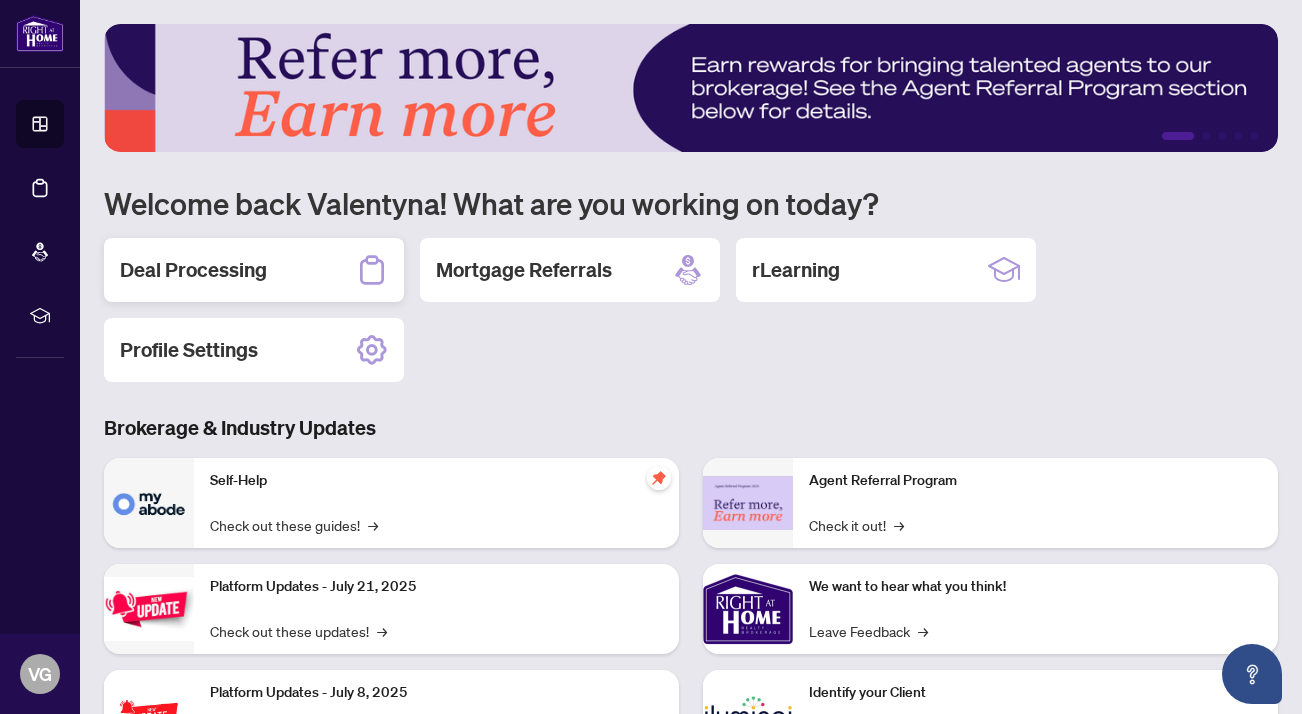 click on "Deal Processing" at bounding box center (193, 270) 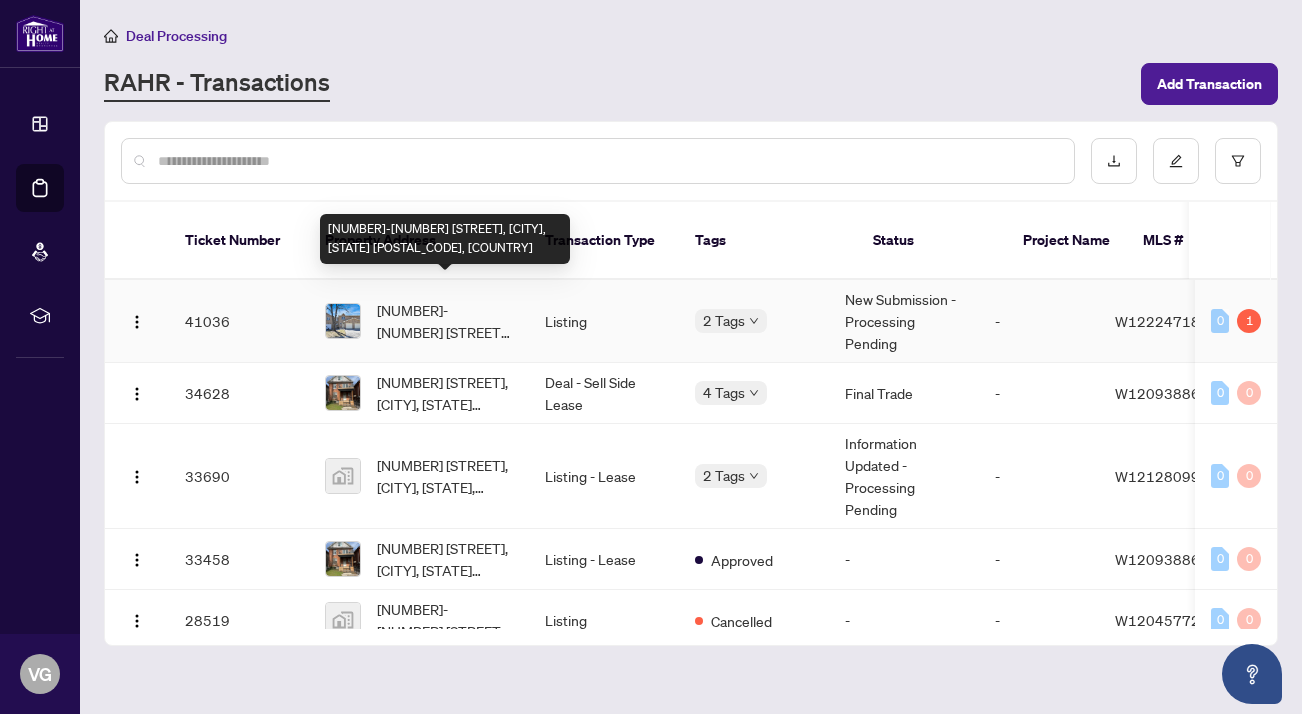 click on "[NUMBER]-[NUMBER] [STREET], [CITY], [STATE] [POSTAL_CODE], [COUNTRY]" at bounding box center (445, 321) 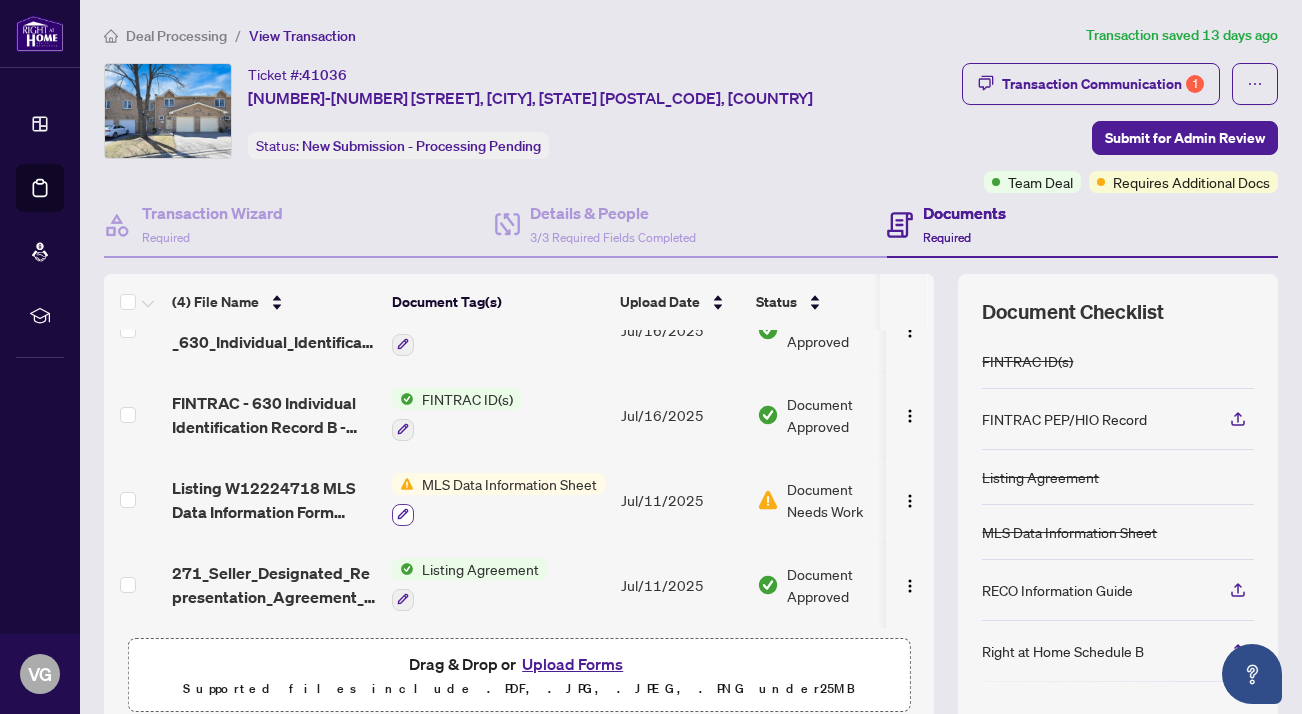 scroll, scrollTop: 49, scrollLeft: 0, axis: vertical 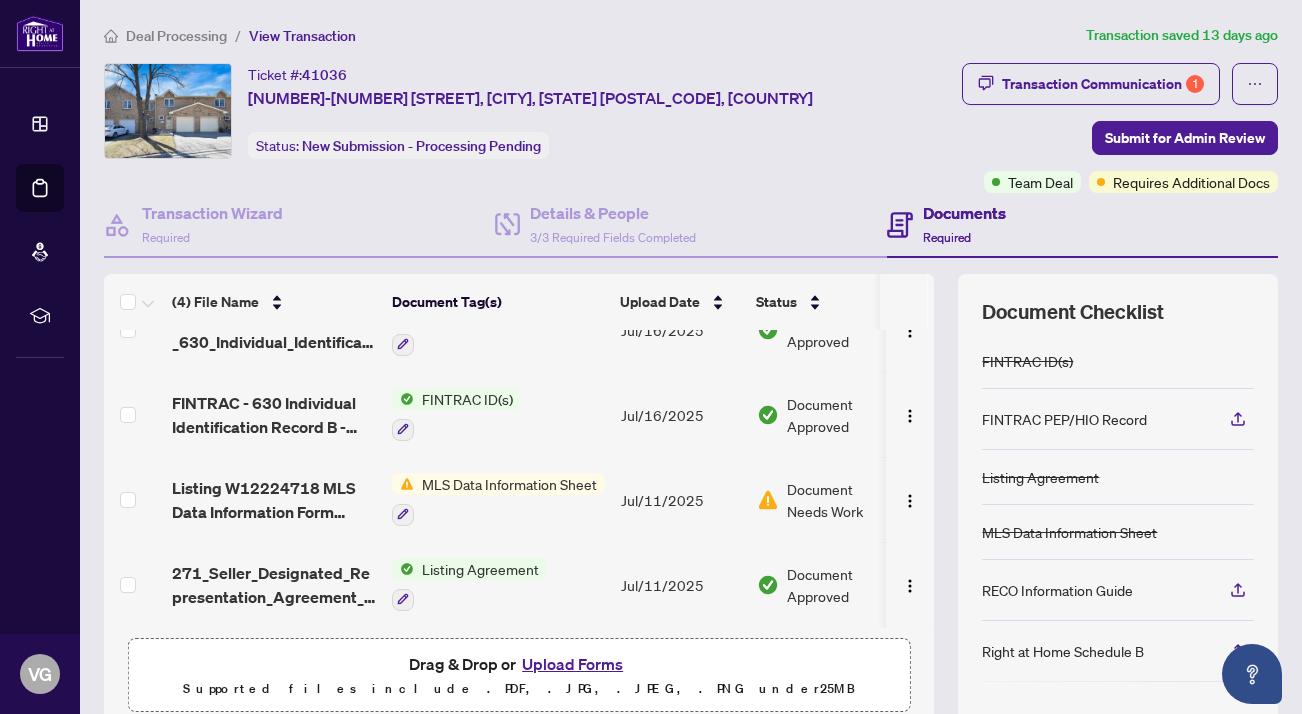 click on "Supported files include   .PDF, .JPG, .JPEG, .PNG   under  25 MB" at bounding box center [519, 689] 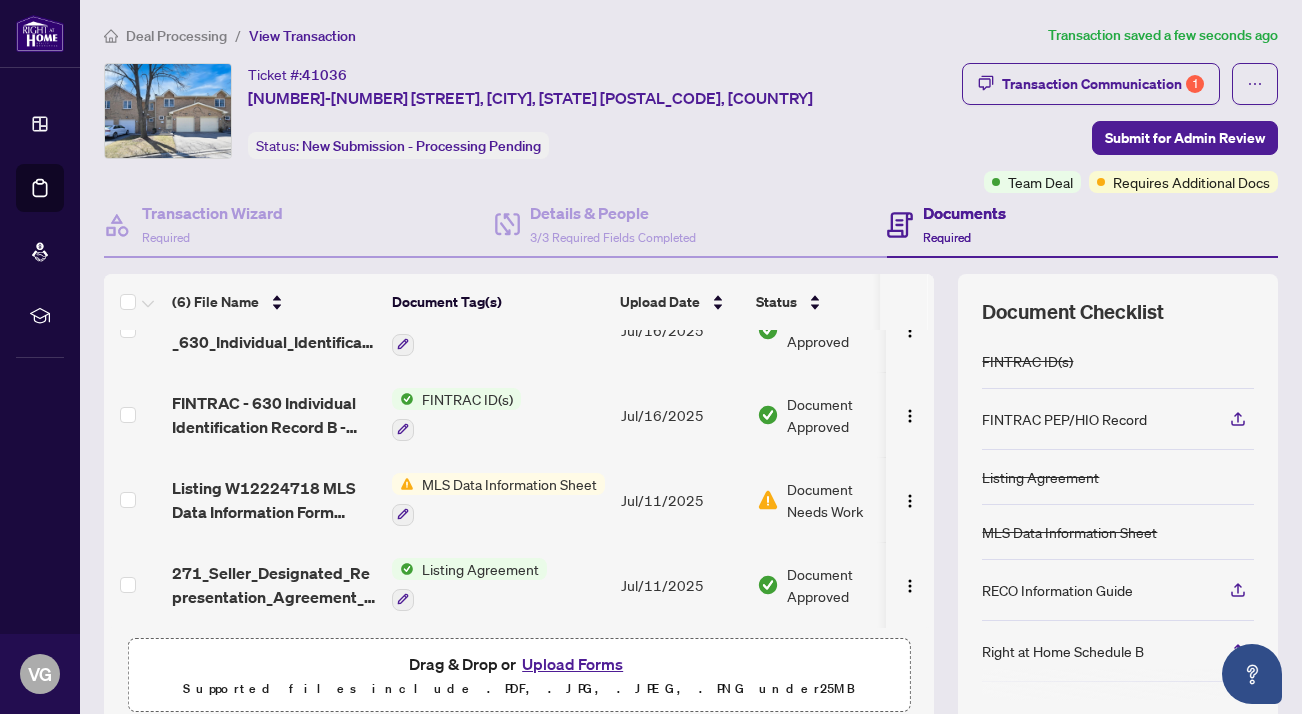 scroll, scrollTop: 209, scrollLeft: 0, axis: vertical 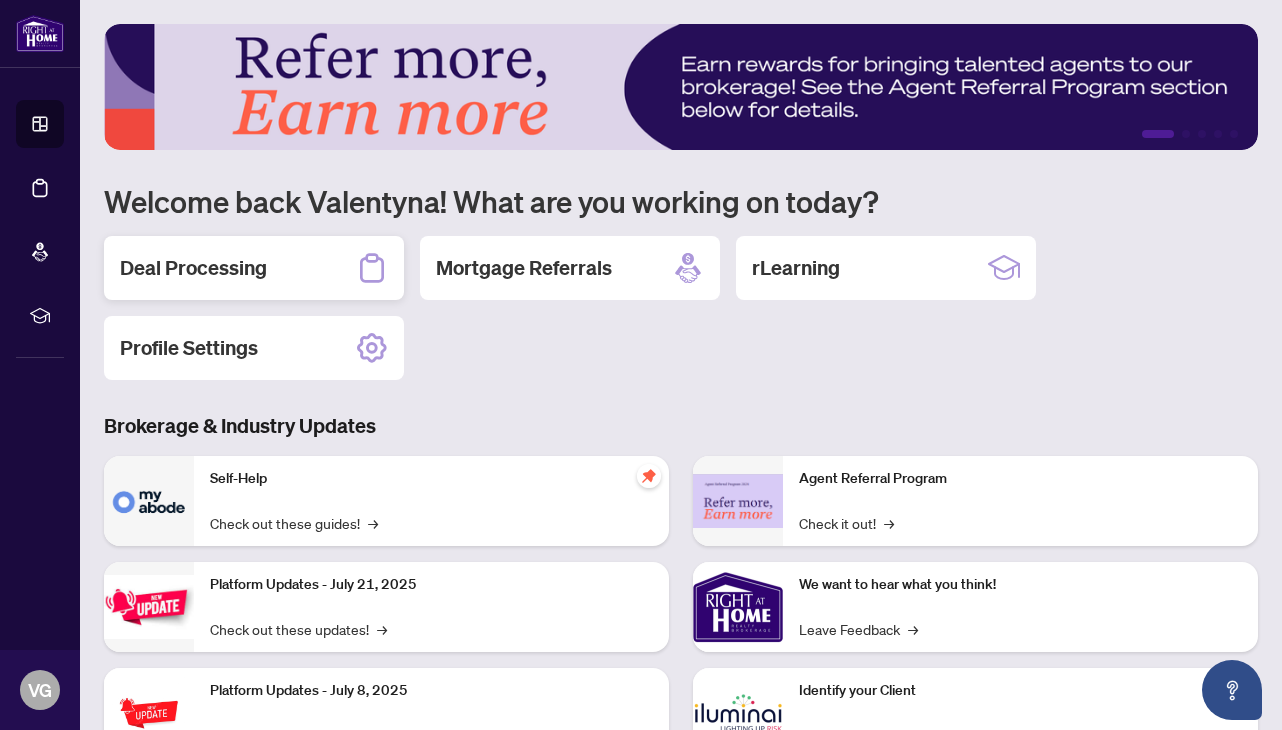 click on "Deal Processing" at bounding box center [254, 268] 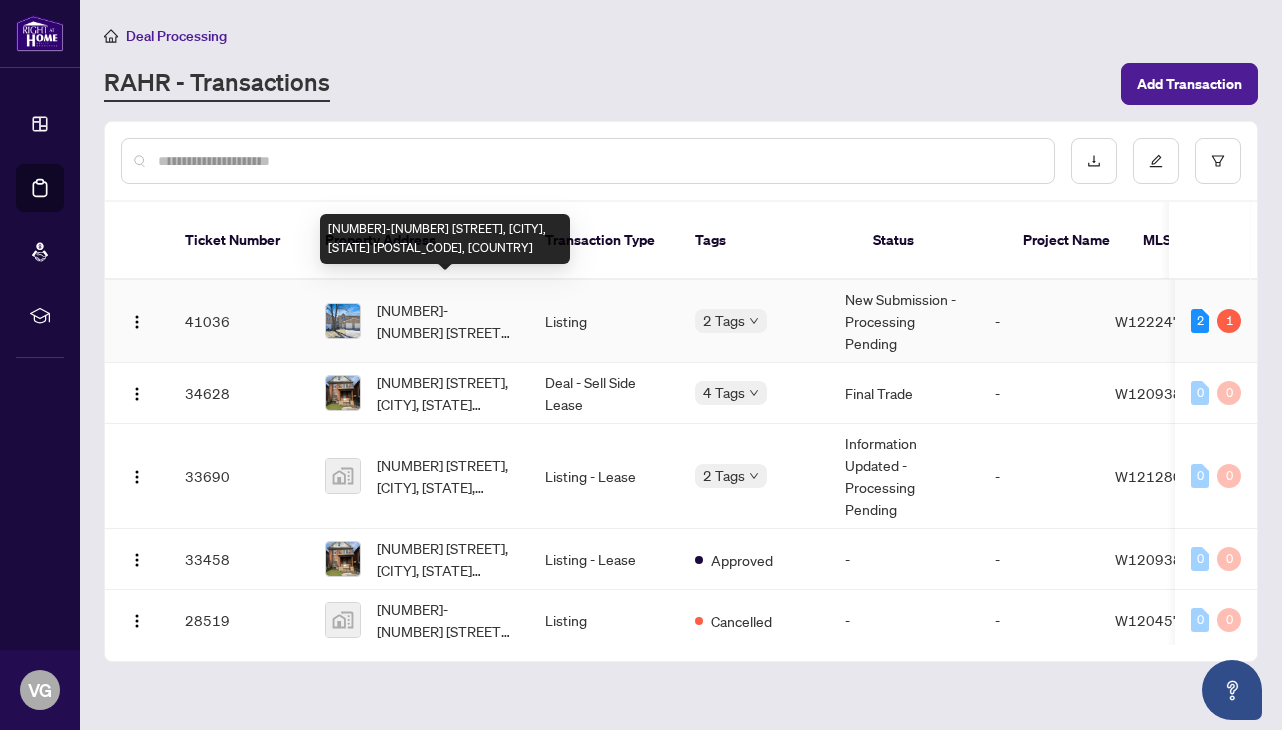 click on "[NUMBER]-[NUMBER] [STREET], [CITY], [STATE] [POSTAL_CODE], [COUNTRY]" at bounding box center (445, 321) 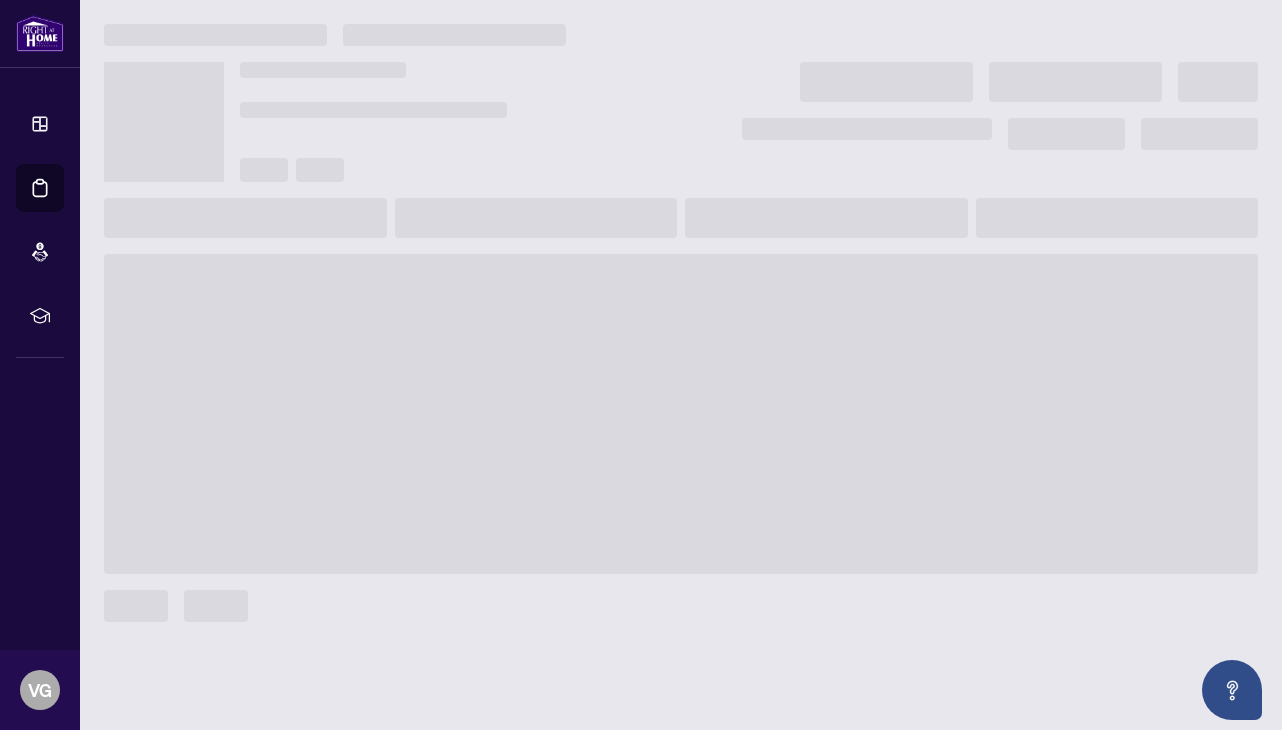 click at bounding box center [681, 414] 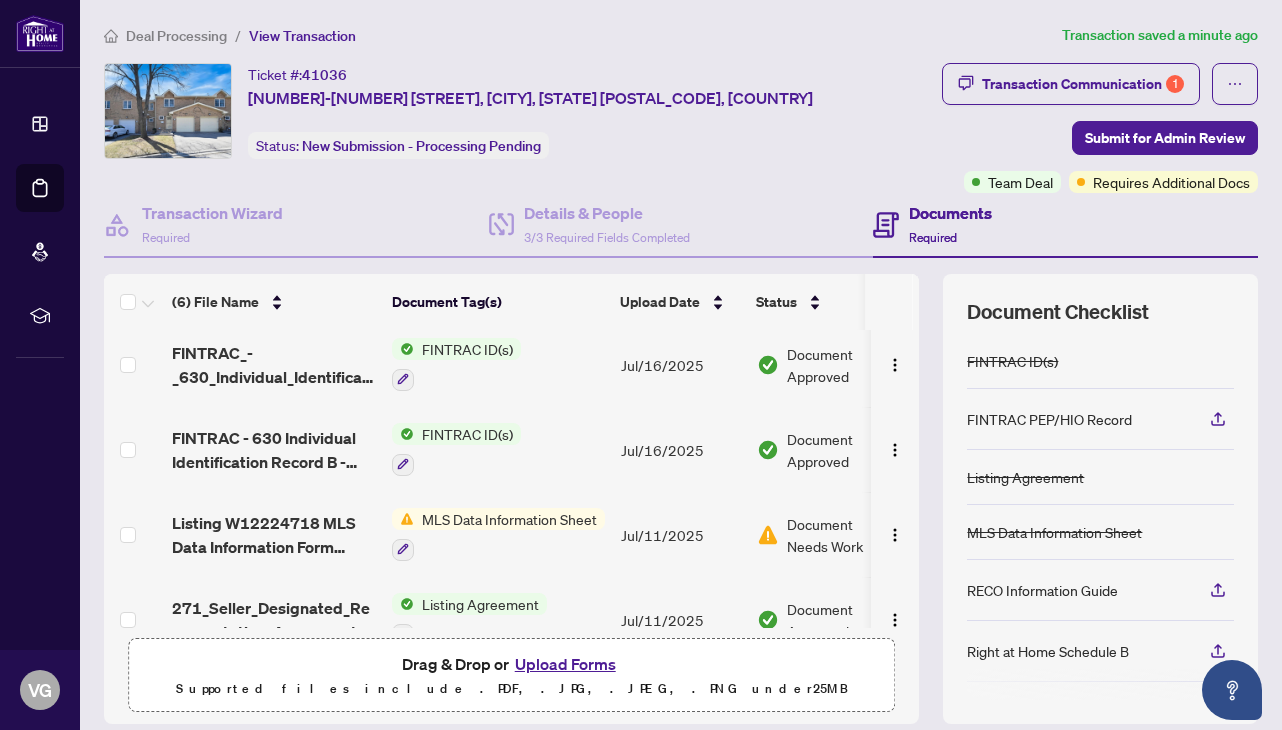 scroll, scrollTop: 167, scrollLeft: 1, axis: both 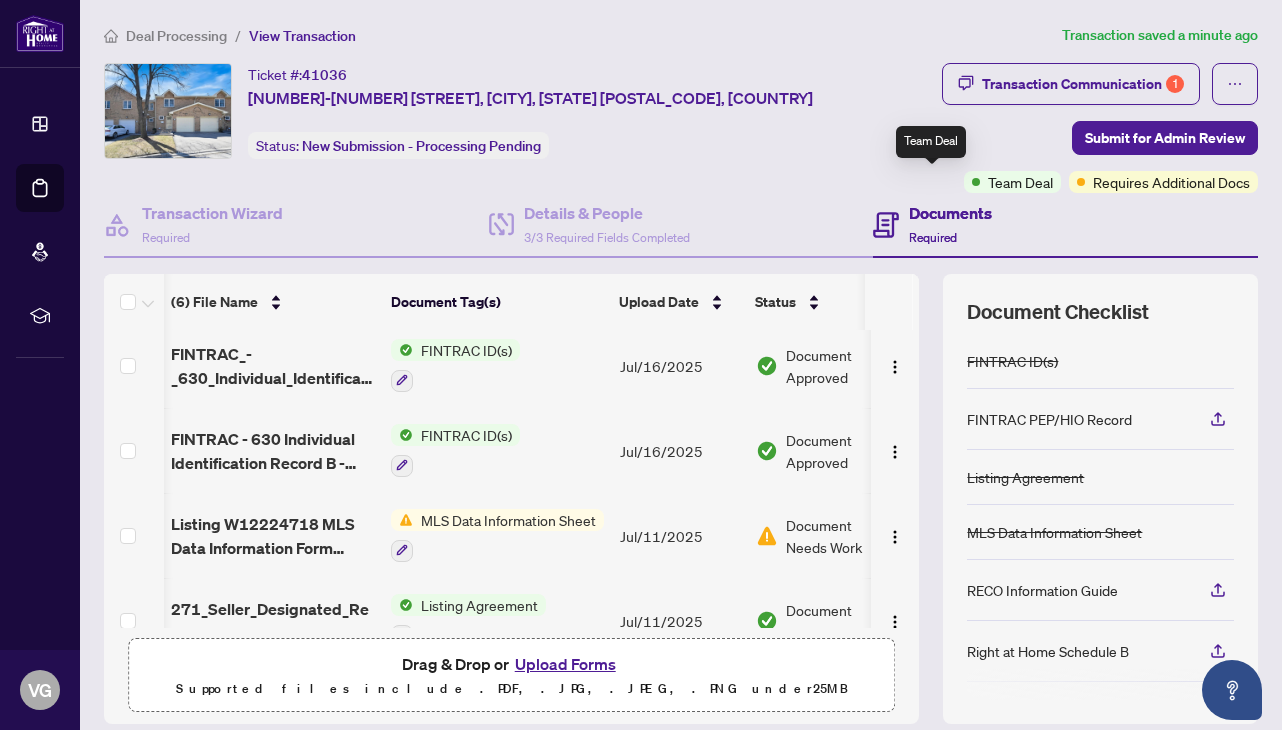 click on "Team Deal" at bounding box center (1012, 182) 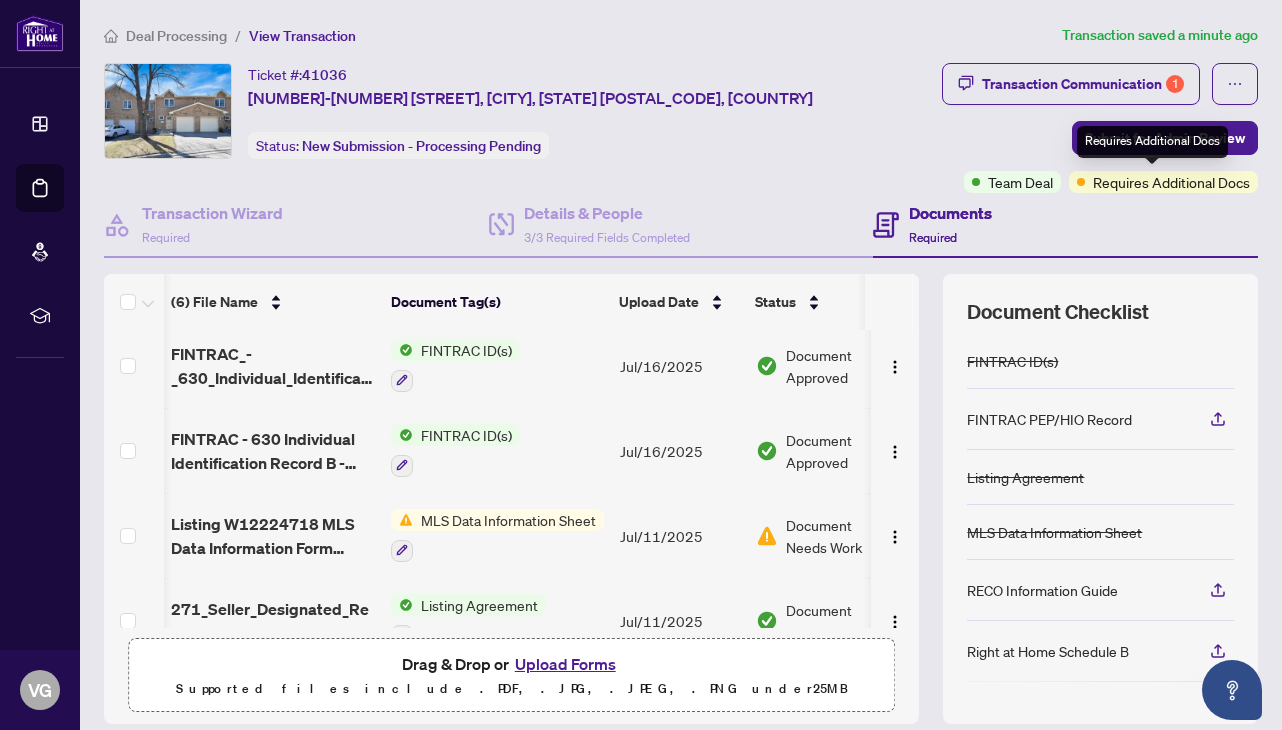 click on "Requires Additional Docs" at bounding box center (1152, 142) 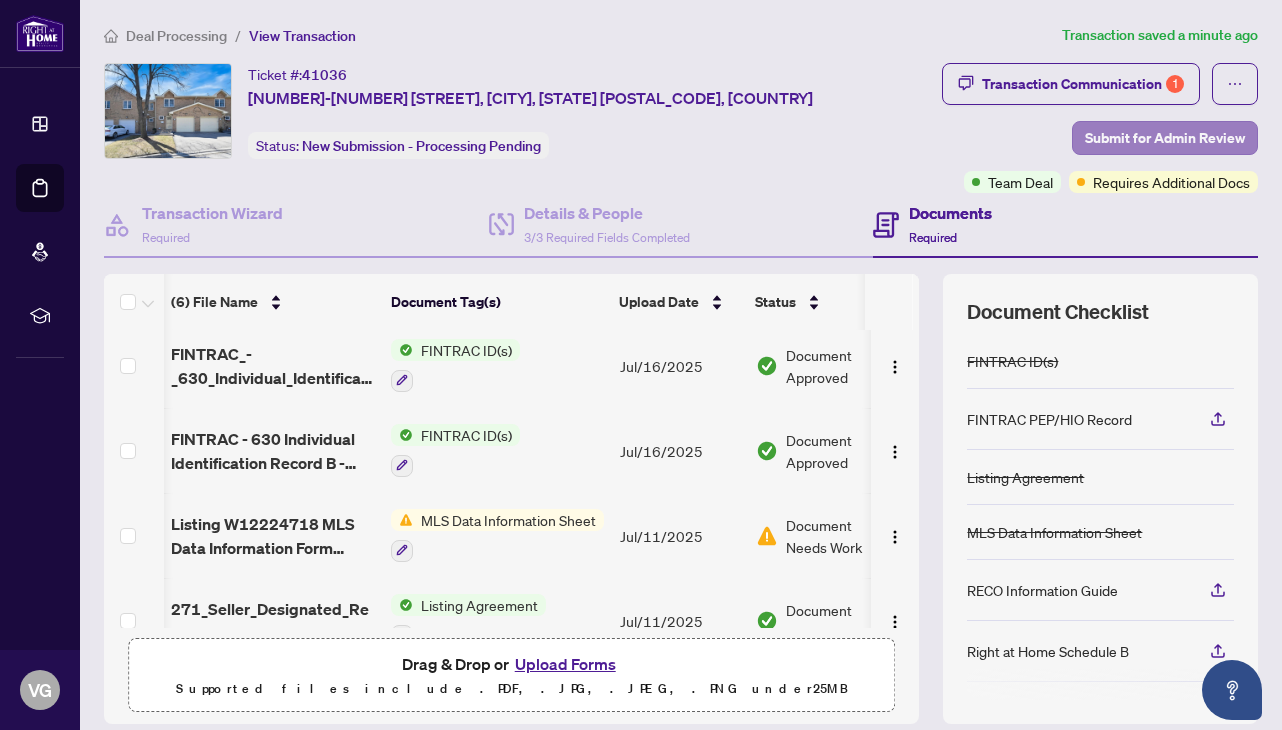 click on "Submit for Admin Review" at bounding box center [1165, 138] 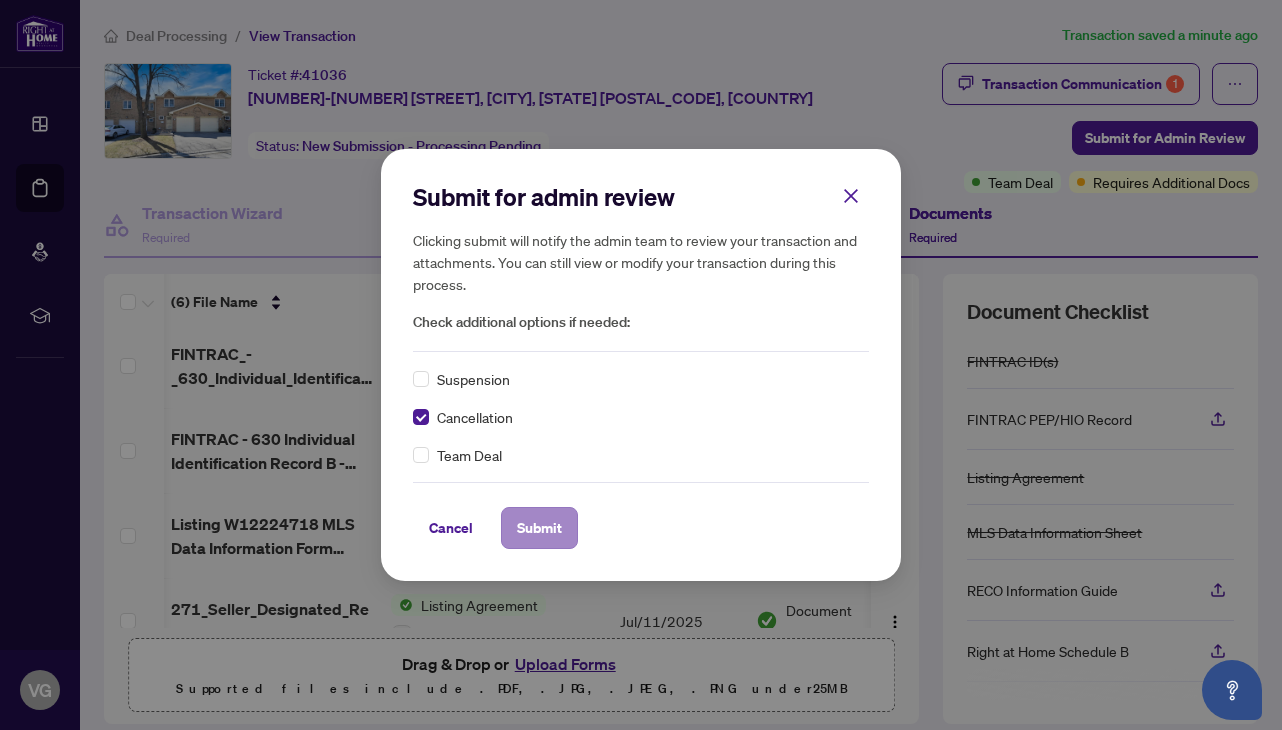 click on "Submit" at bounding box center (539, 528) 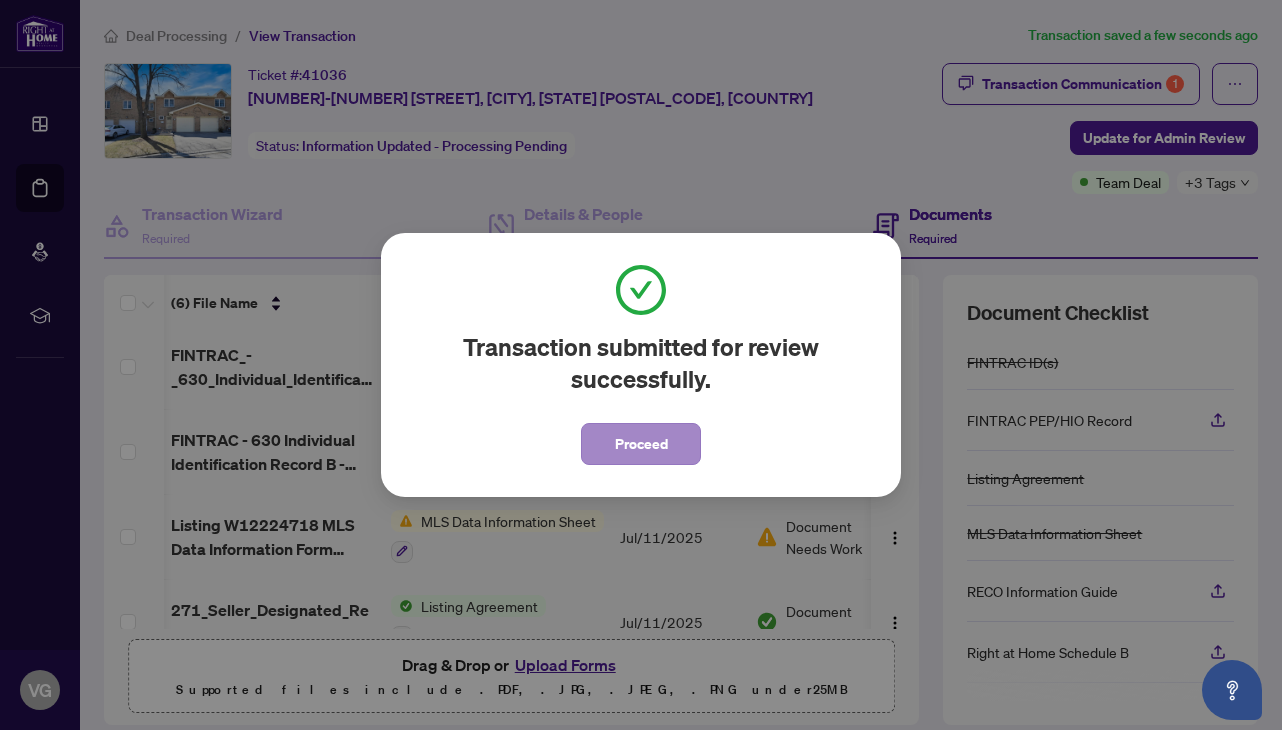 click on "Proceed" at bounding box center [641, 444] 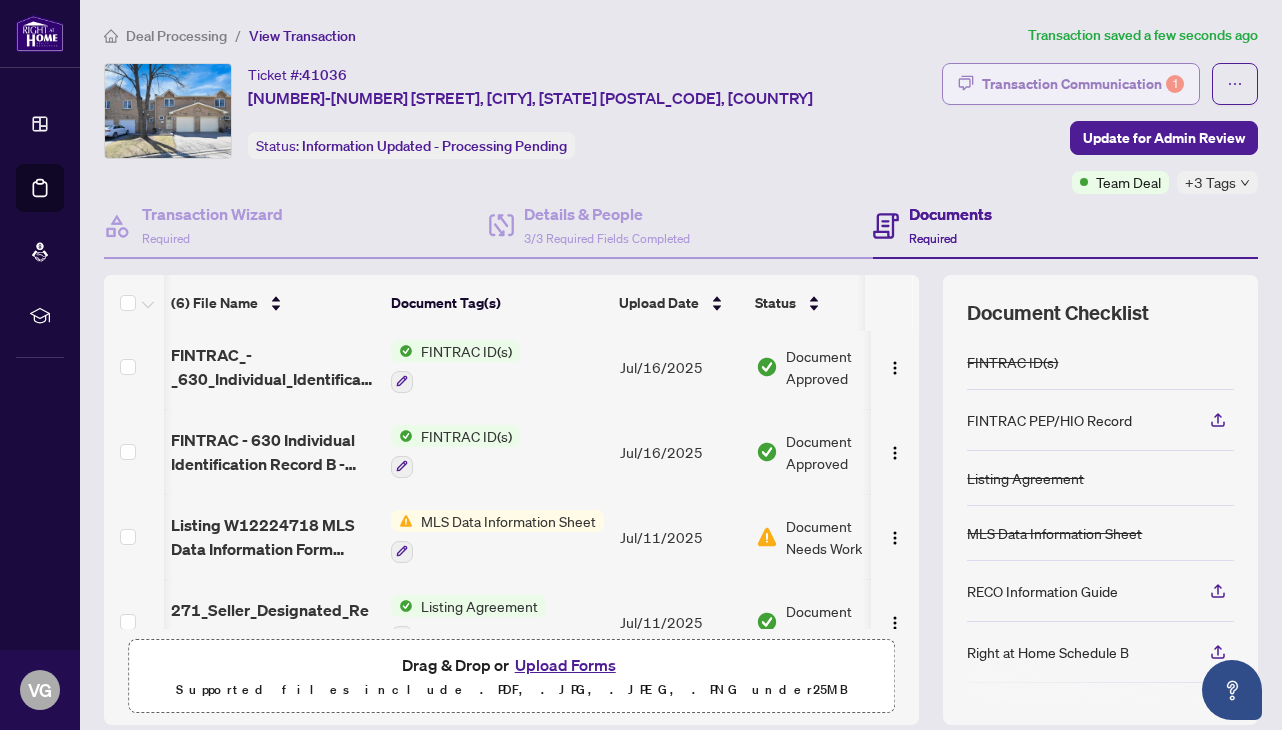 click on "Transaction Communication 1" at bounding box center (1083, 84) 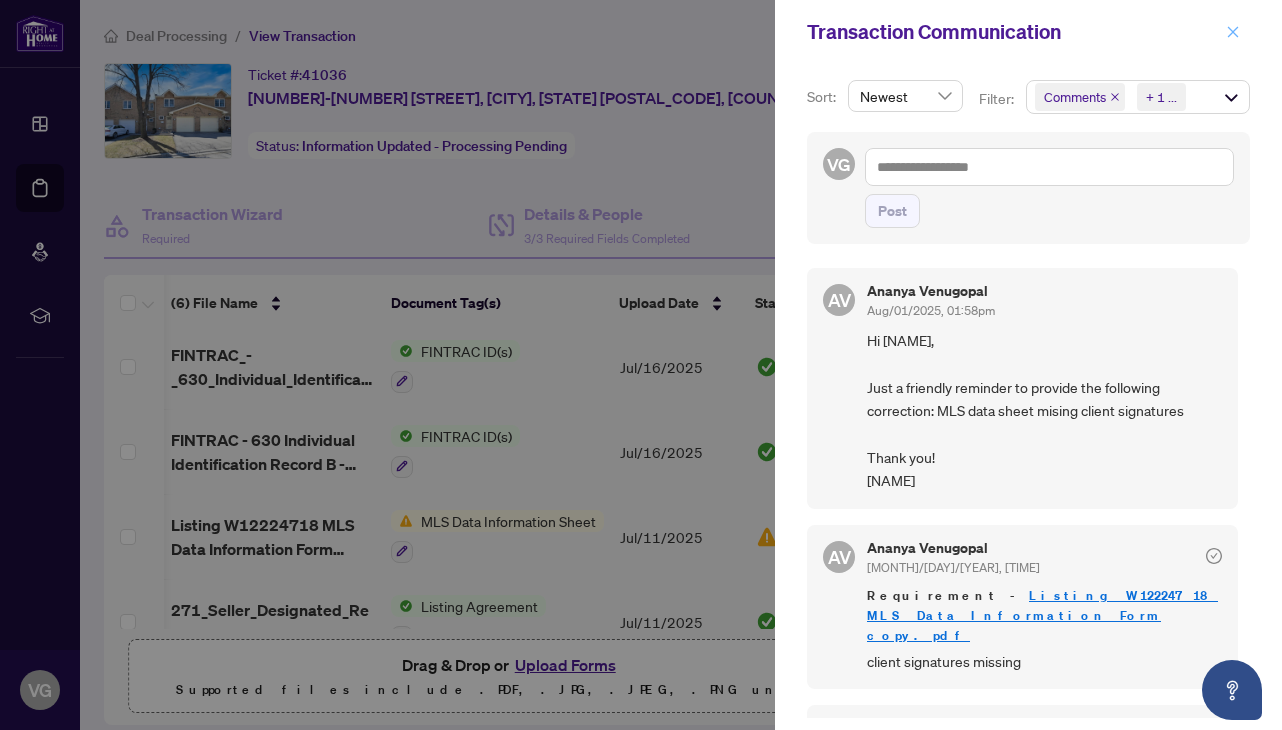 click 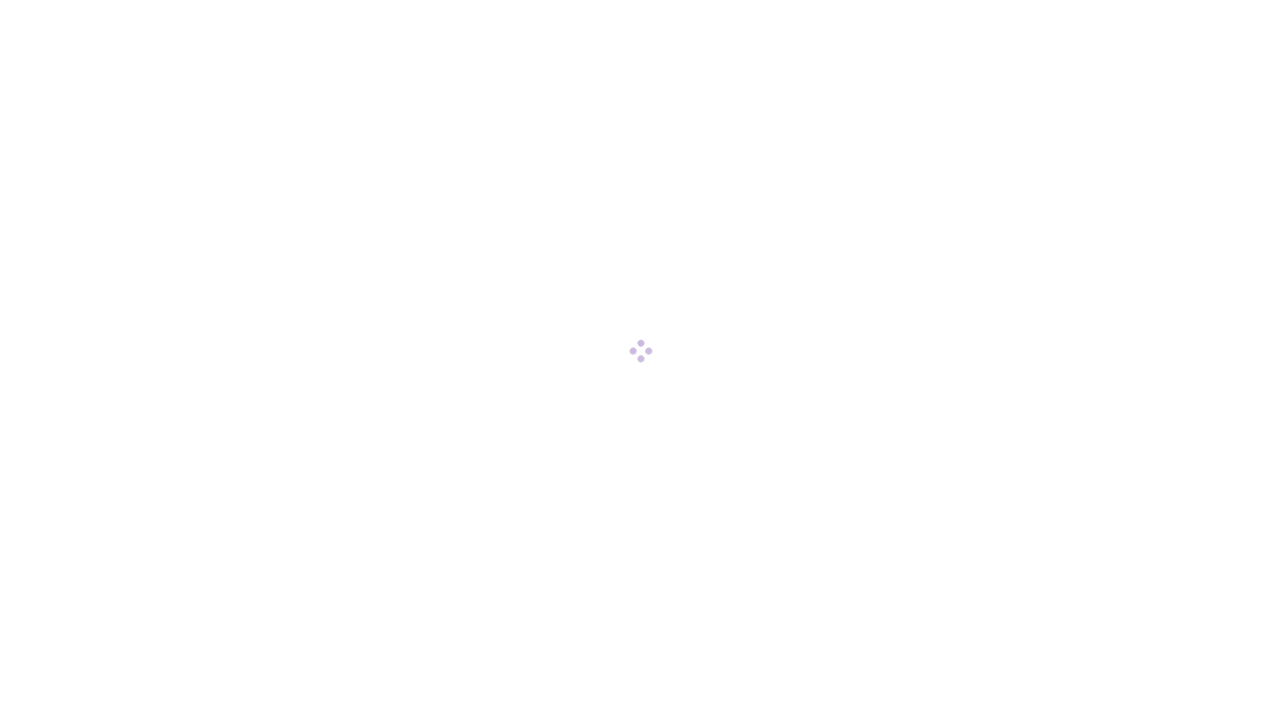 scroll, scrollTop: 0, scrollLeft: 0, axis: both 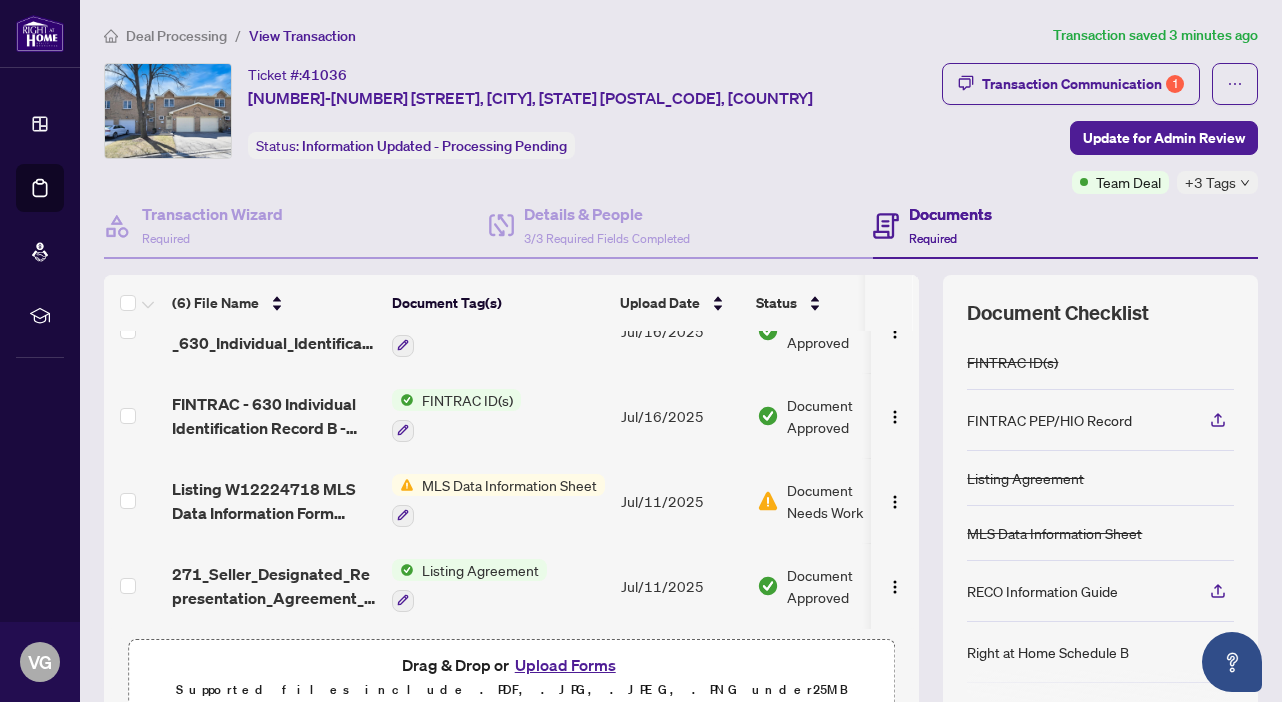 click on "MLS Data Information Sheet" at bounding box center [509, 485] 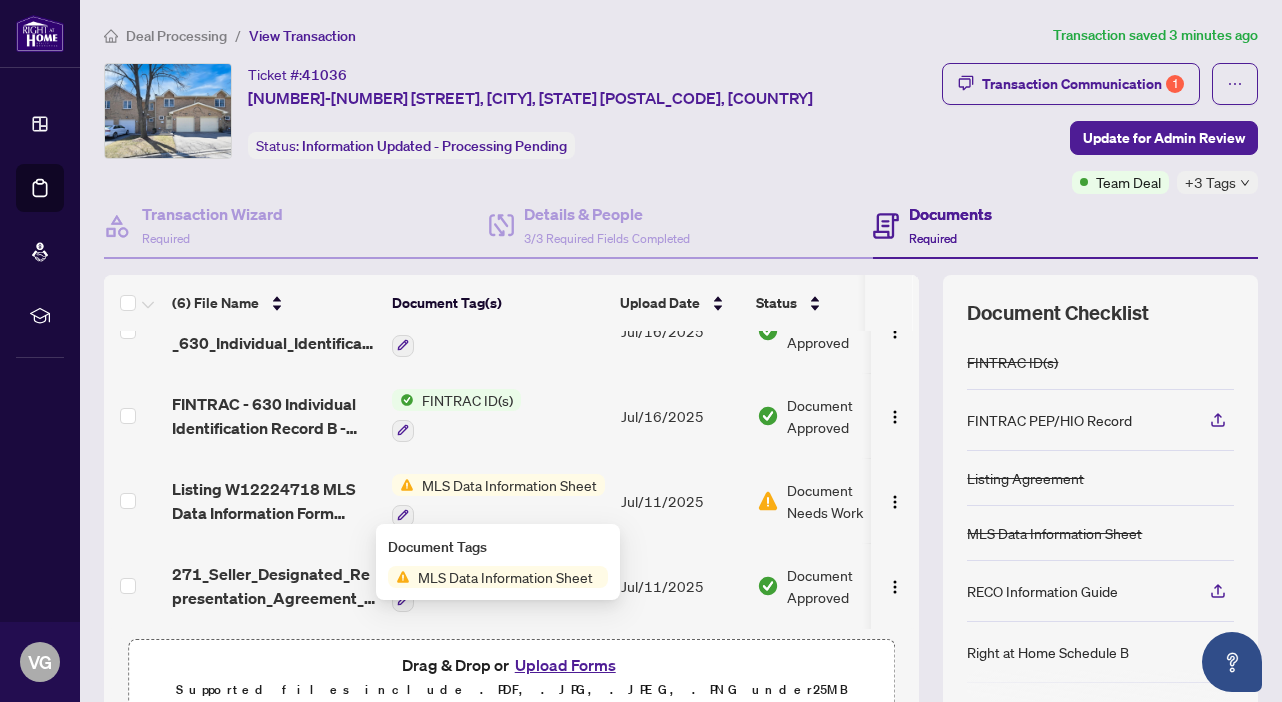 click on "MLS Data Information Sheet" at bounding box center (509, 485) 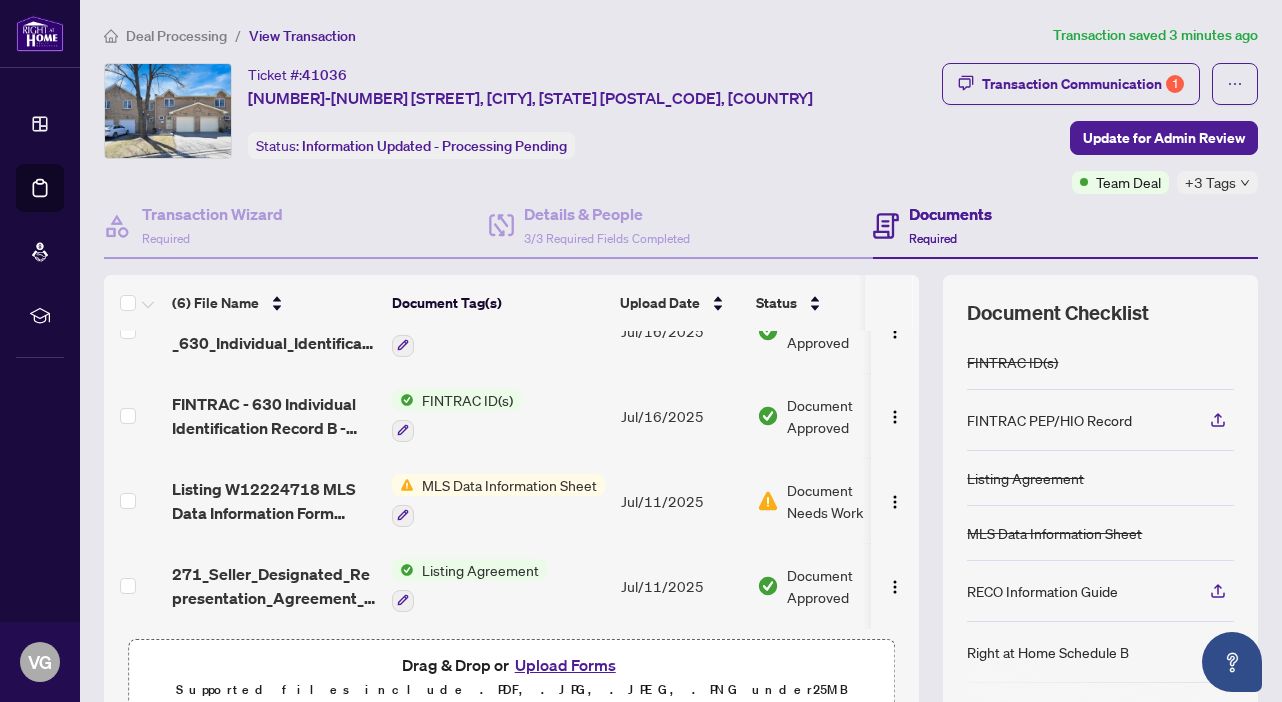 click on "MLS Data Information Sheet" at bounding box center (509, 485) 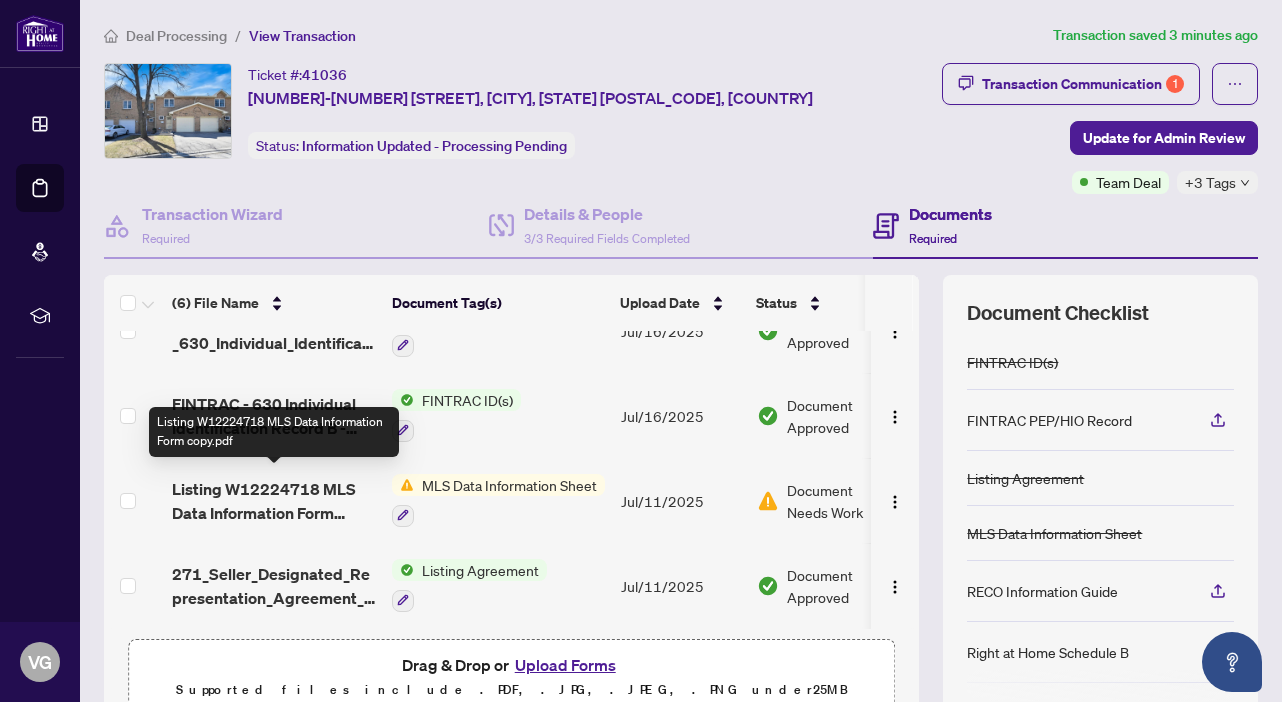 click on "Listing W12224718 MLS Data Information Form copy.pdf" at bounding box center (274, 501) 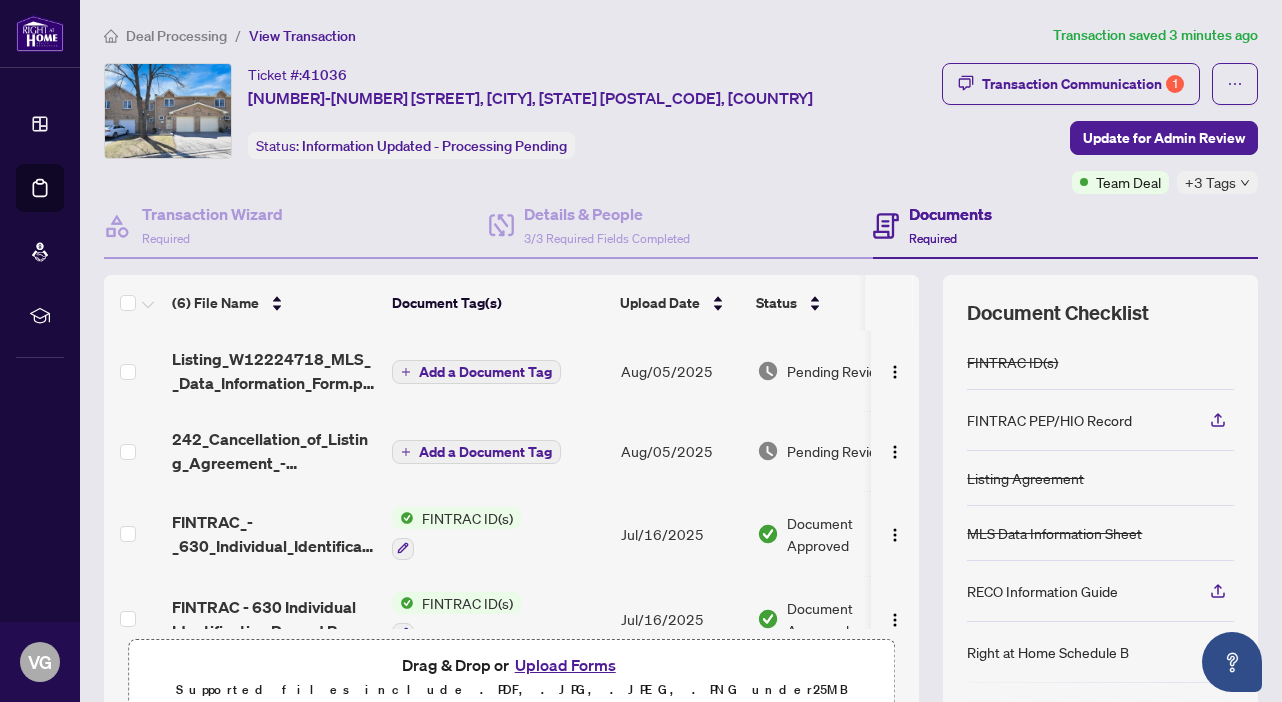 click on "Ticket #:  41036 69-1951 Rathburn Rd, Mississauga, Ontario L4W 2N9, Canada Status:   Information Updated - Processing Pending" at bounding box center [530, 111] 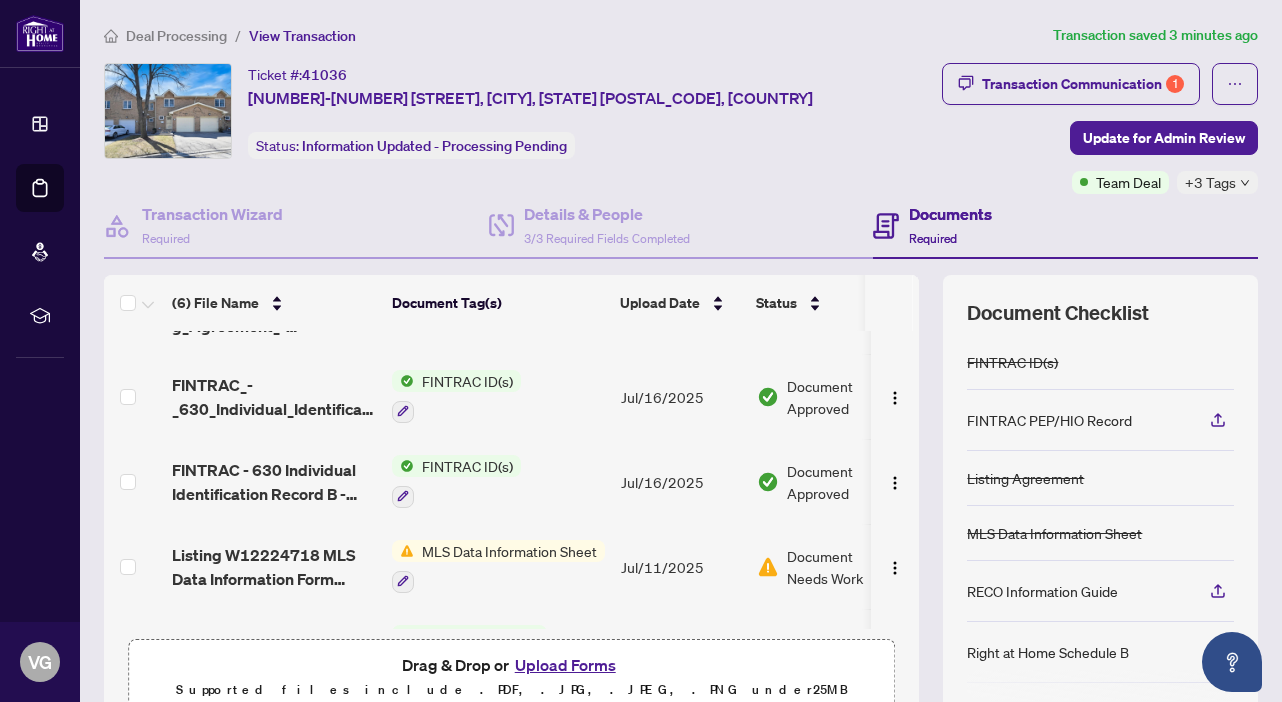 scroll, scrollTop: 138, scrollLeft: 0, axis: vertical 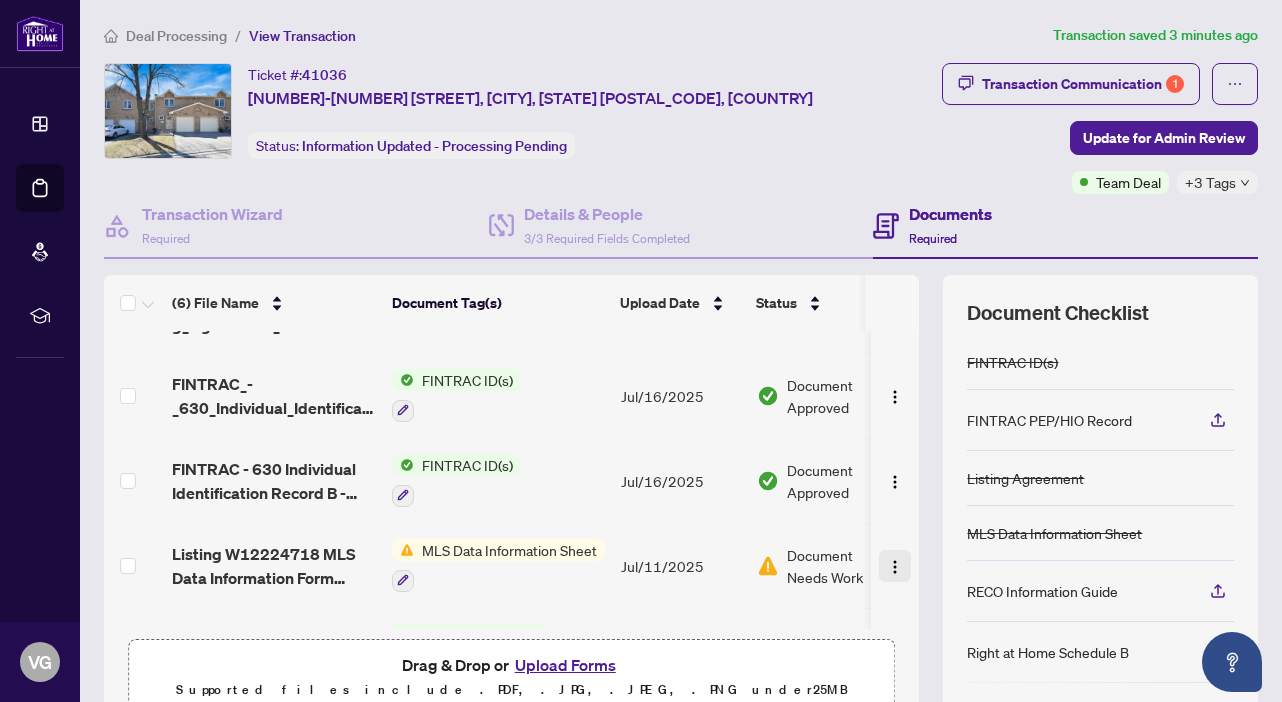 click at bounding box center (895, 567) 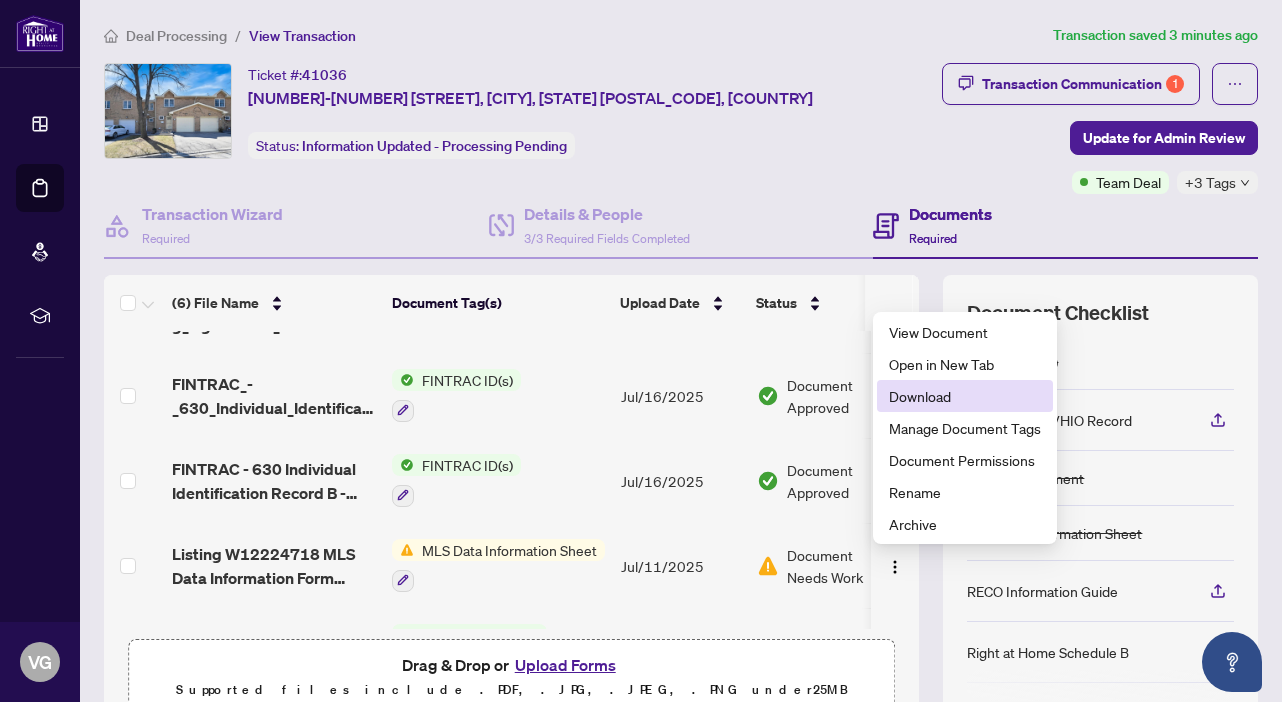 click on "Download" at bounding box center (965, 396) 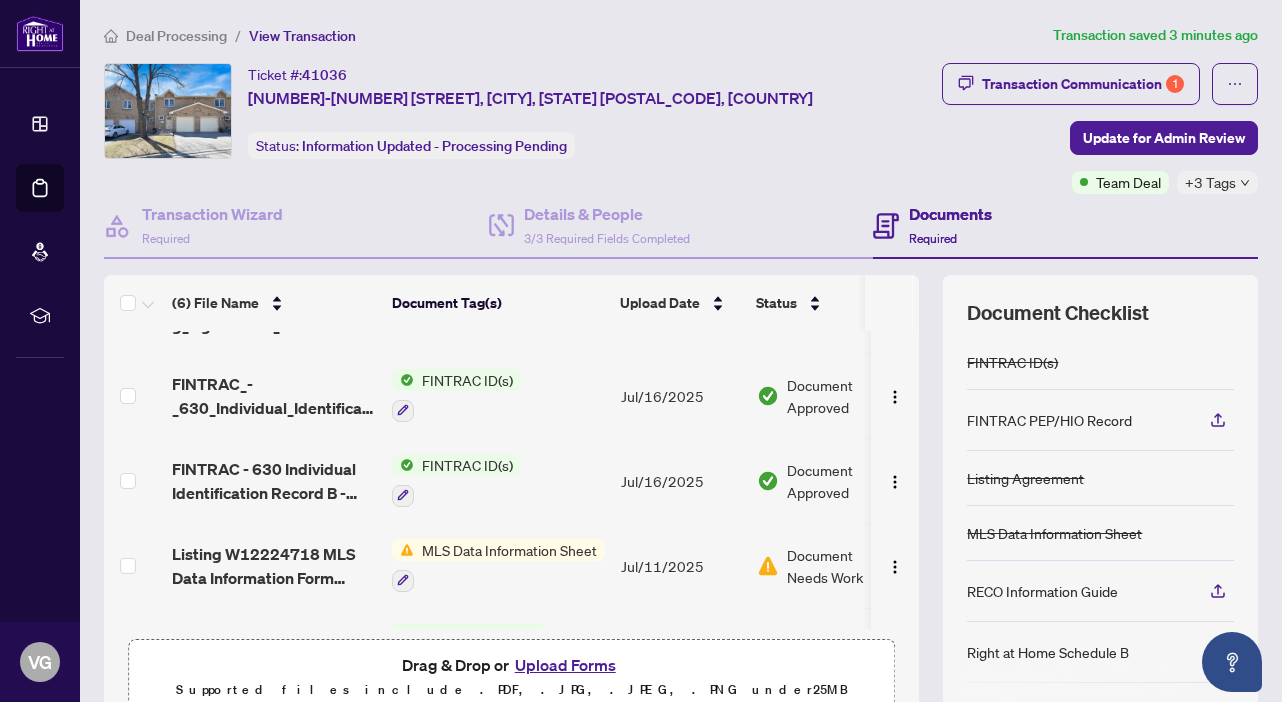 click on "MLS Data Information Sheet" at bounding box center (509, 550) 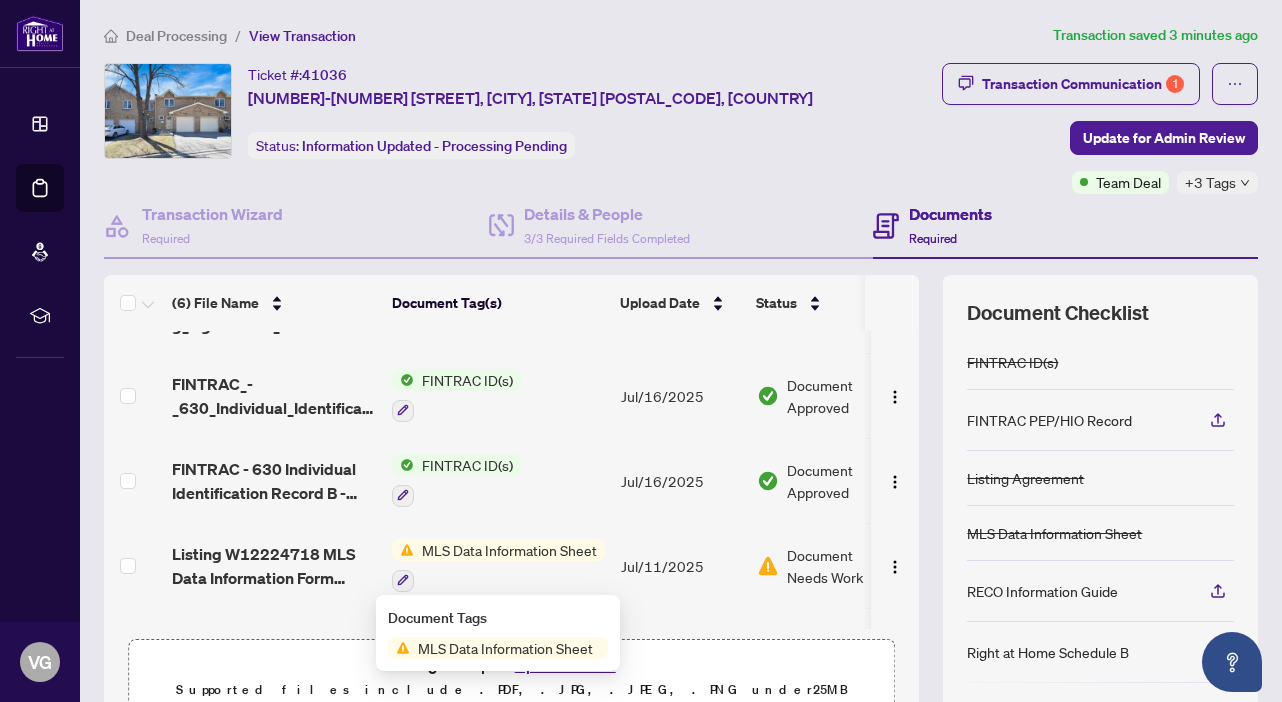 click on "MLS Data Information Sheet" at bounding box center [509, 550] 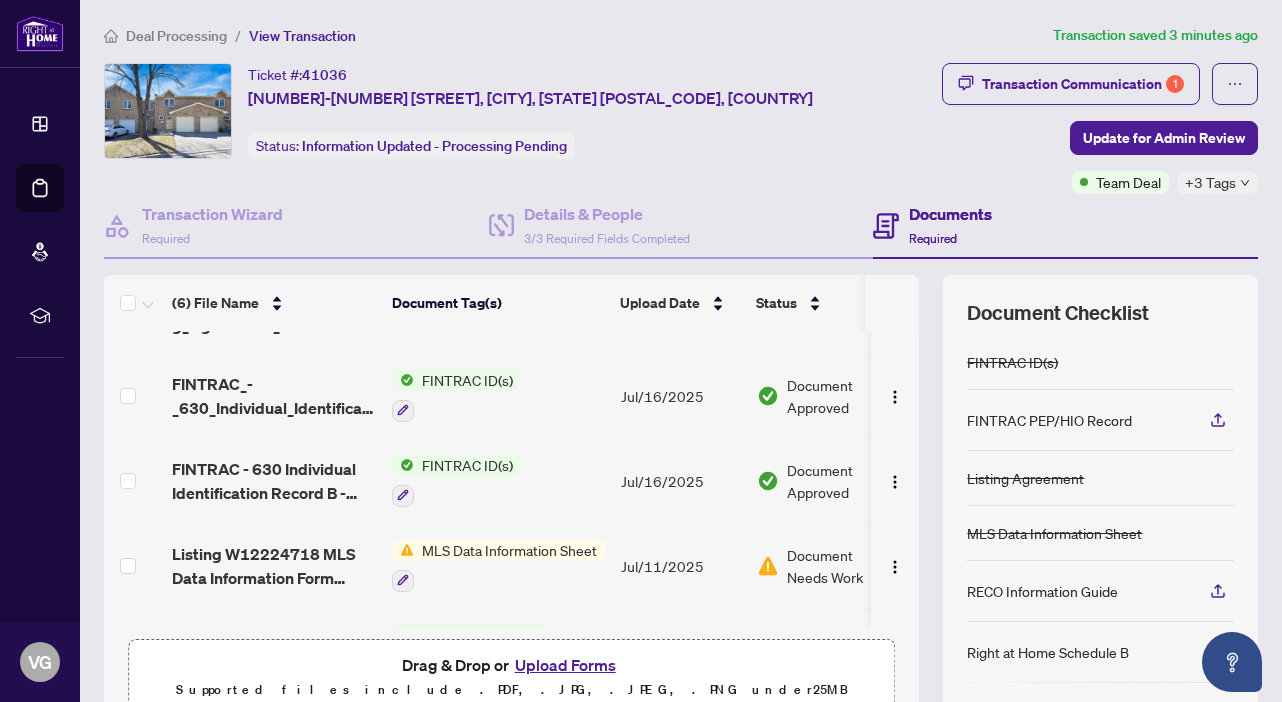 click on "MLS Data Information Sheet" at bounding box center (509, 550) 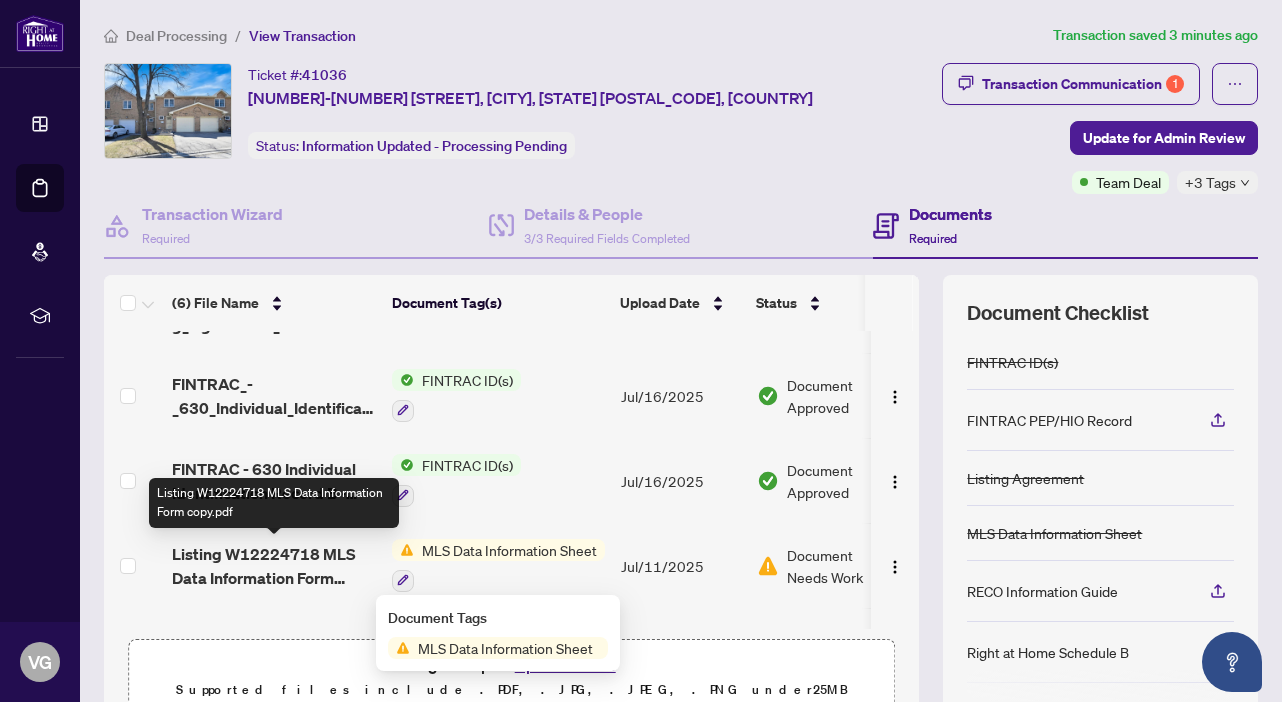 click on "Listing W12224718 MLS Data Information Form copy.pdf" at bounding box center (274, 566) 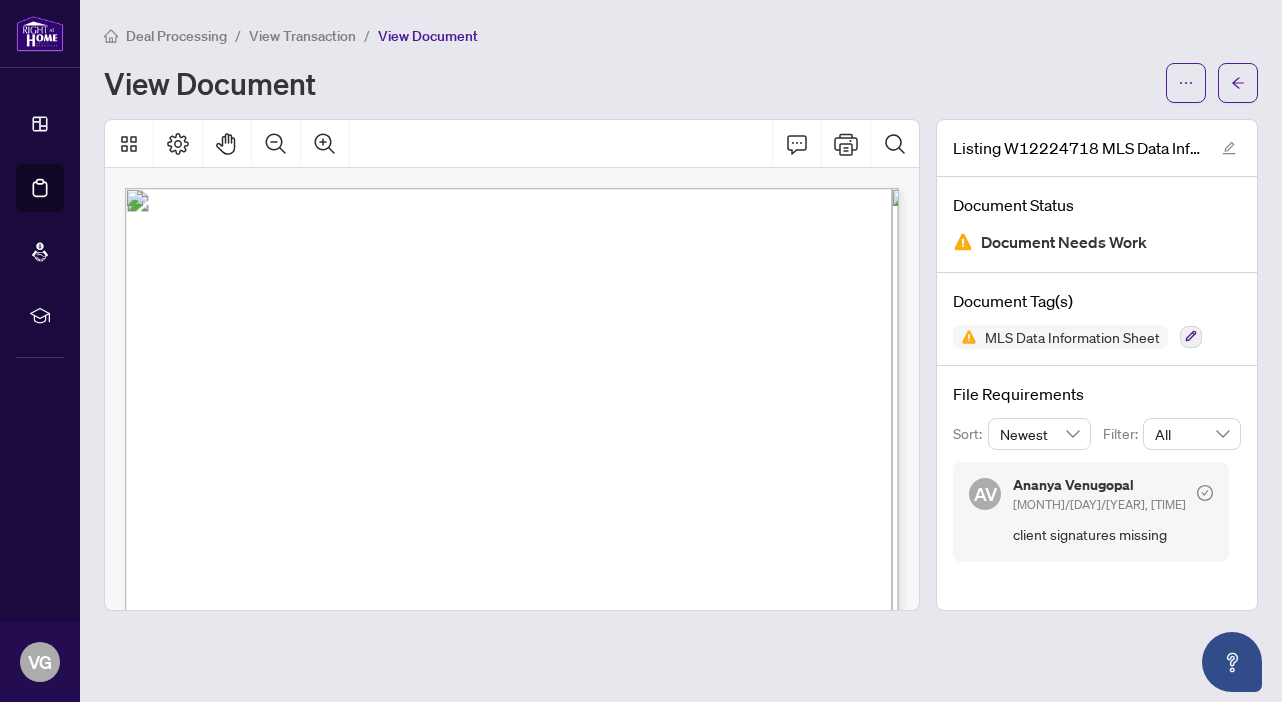 scroll, scrollTop: 0, scrollLeft: 0, axis: both 